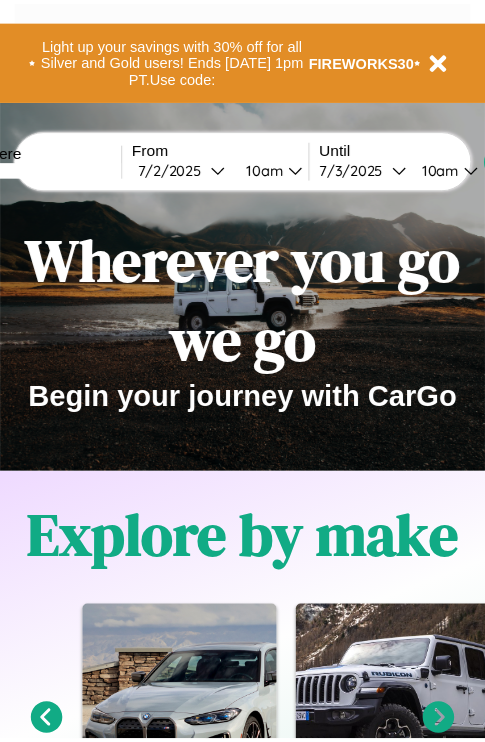 scroll, scrollTop: 0, scrollLeft: 0, axis: both 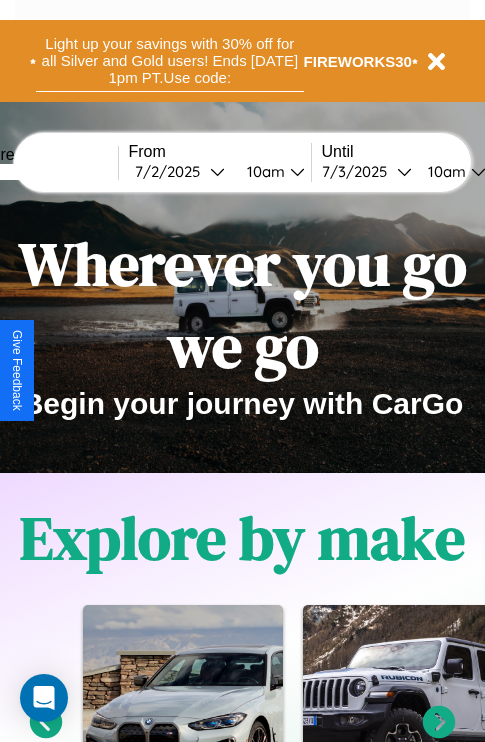 click on "Light up your savings with 30% off for all Silver and Gold users! Ends [DATE] 1pm PT.  Use code:" at bounding box center (170, 61) 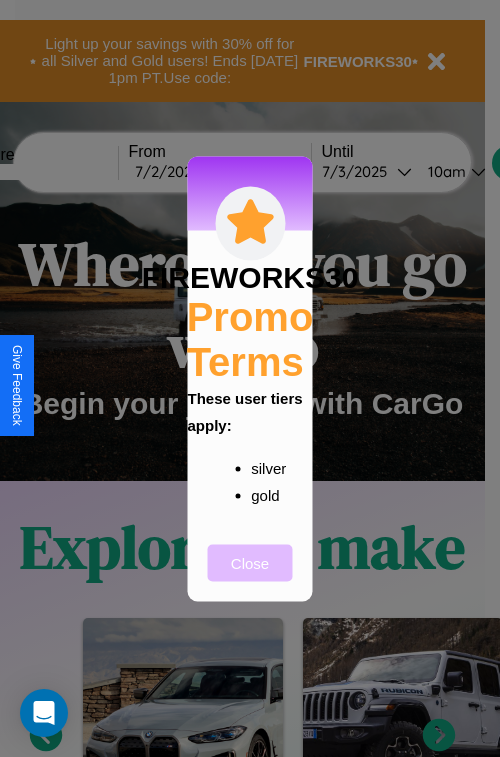 click on "Close" at bounding box center [250, 562] 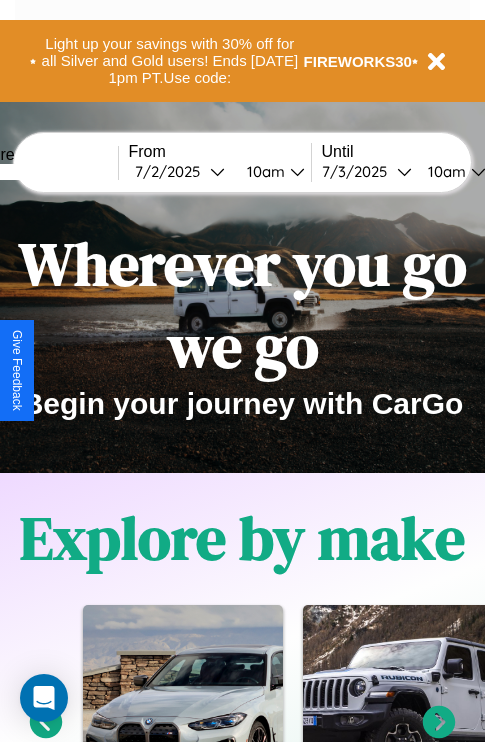 click at bounding box center [43, 172] 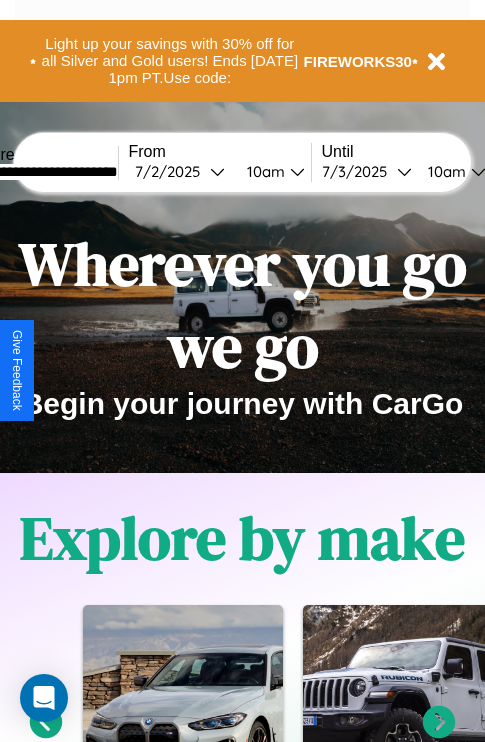 type on "**********" 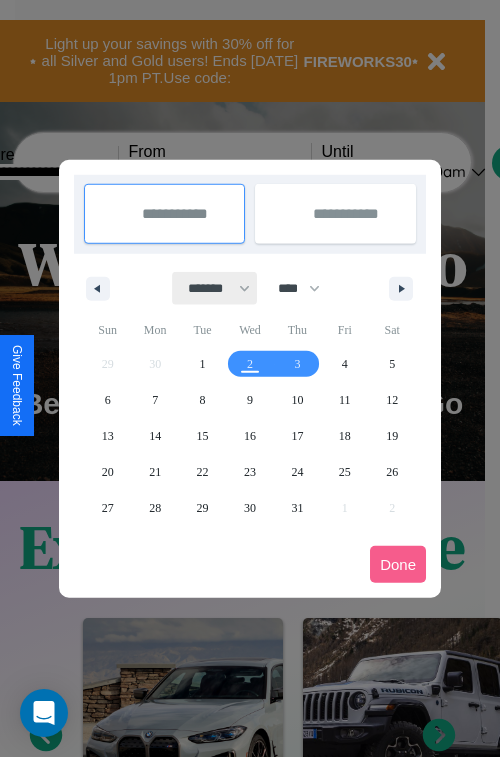 click on "******* ******** ***** ***** *** **** **** ****** ********* ******* ******** ********" at bounding box center (215, 288) 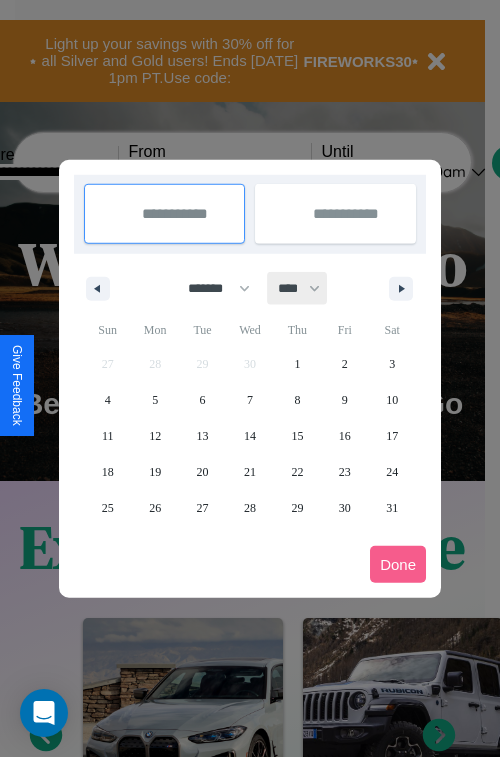 click on "**** **** **** **** **** **** **** **** **** **** **** **** **** **** **** **** **** **** **** **** **** **** **** **** **** **** **** **** **** **** **** **** **** **** **** **** **** **** **** **** **** **** **** **** **** **** **** **** **** **** **** **** **** **** **** **** **** **** **** **** **** **** **** **** **** **** **** **** **** **** **** **** **** **** **** **** **** **** **** **** **** **** **** **** **** **** **** **** **** **** **** **** **** **** **** **** **** **** **** **** **** **** **** **** **** **** **** **** **** **** **** **** **** **** **** **** **** **** **** **** ****" at bounding box center [298, 288] 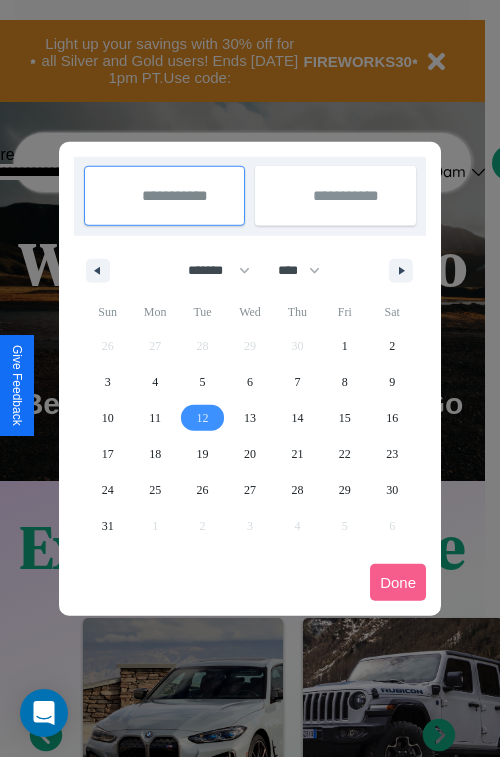 click on "12" at bounding box center (203, 418) 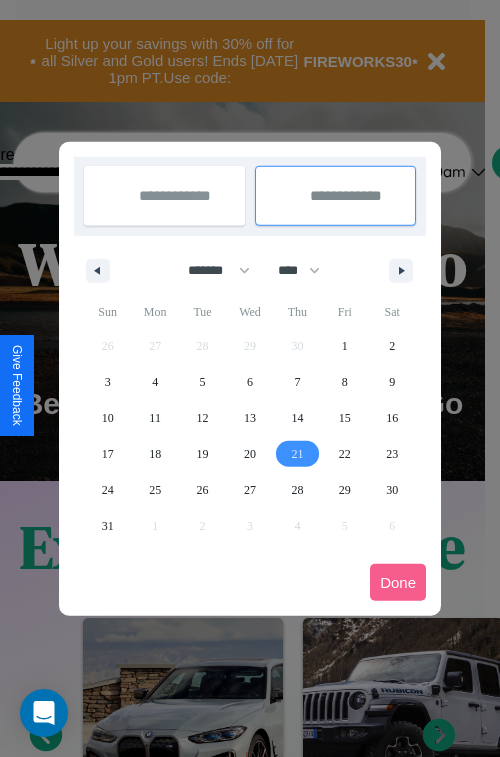 click on "21" at bounding box center [297, 454] 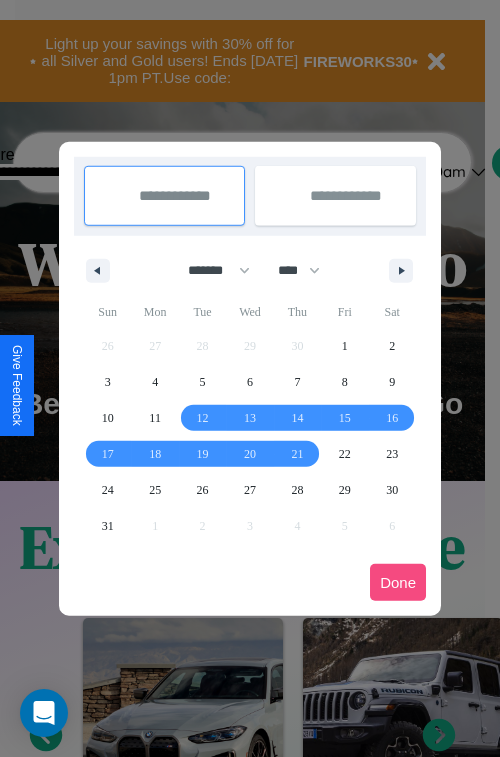click on "Done" at bounding box center [398, 582] 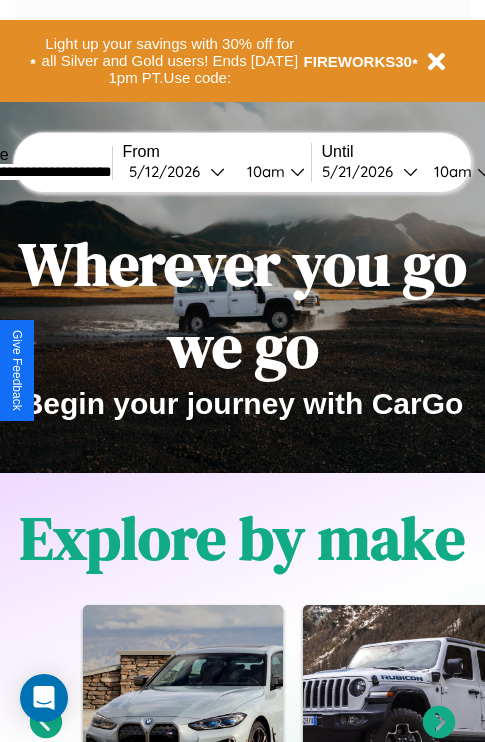 scroll, scrollTop: 0, scrollLeft: 74, axis: horizontal 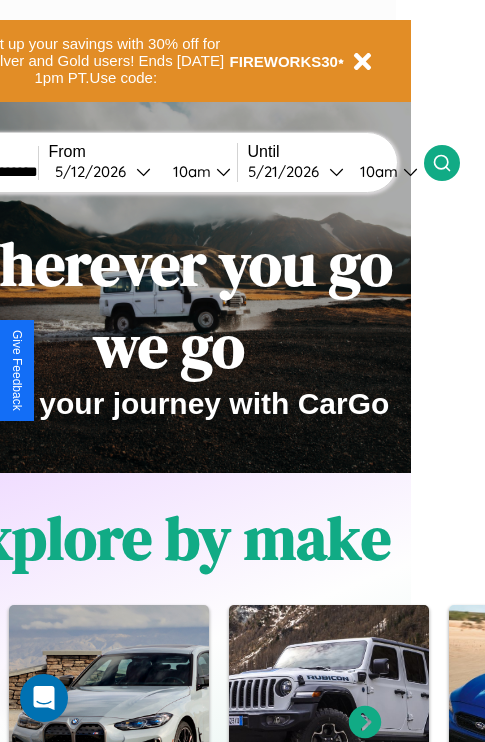 click 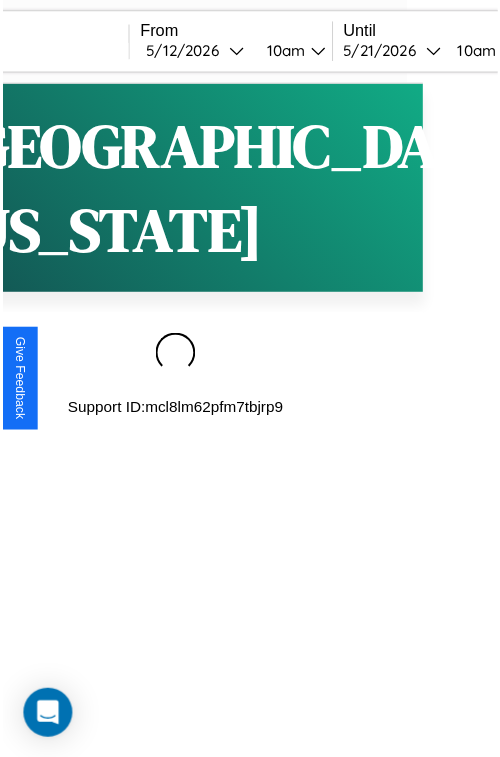 scroll, scrollTop: 0, scrollLeft: 0, axis: both 